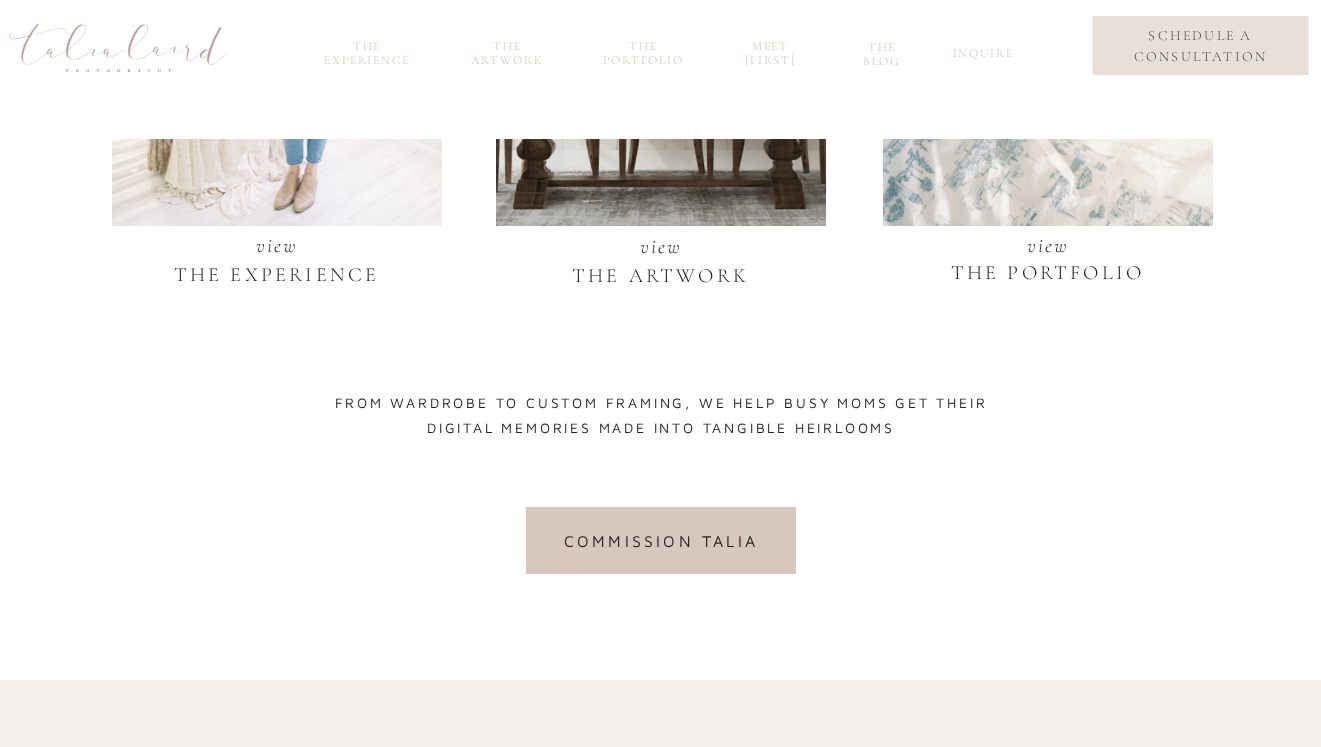 scroll, scrollTop: 1509, scrollLeft: 0, axis: vertical 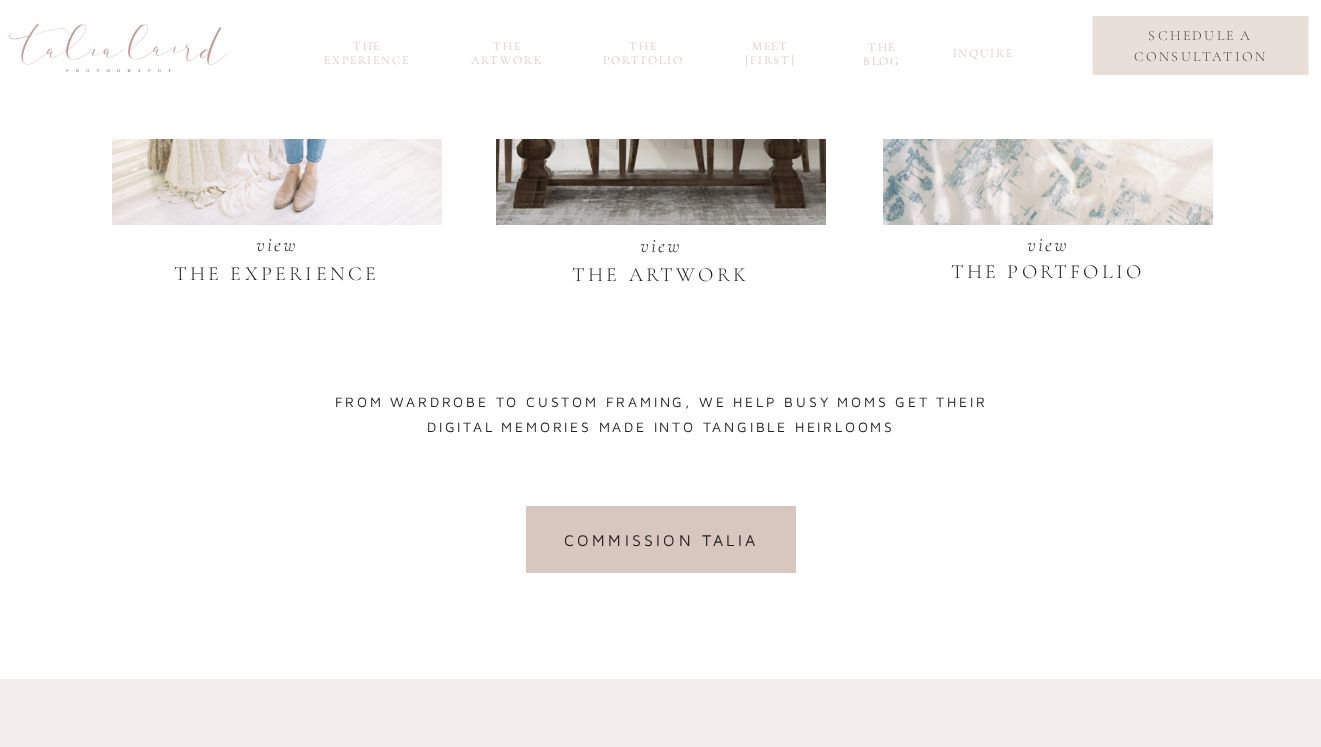 click on "commission talia" at bounding box center [661, 540] 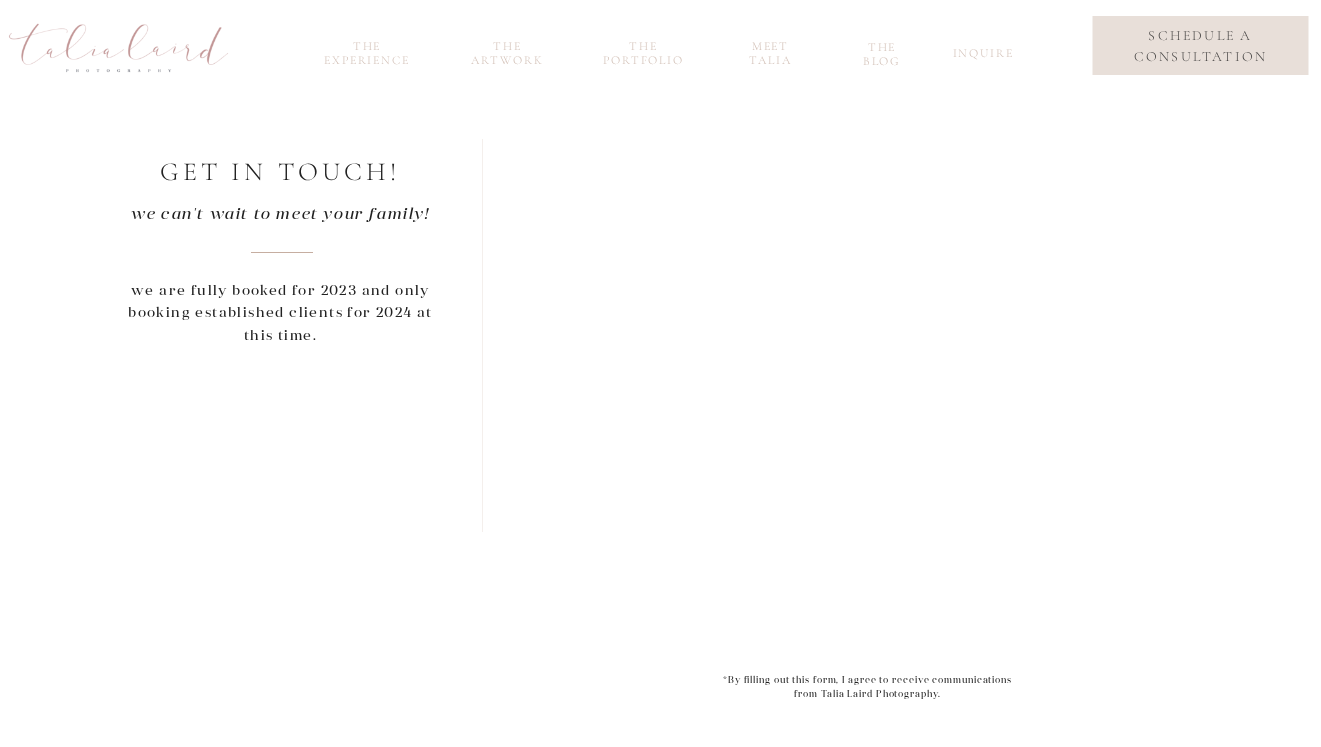 scroll, scrollTop: 0, scrollLeft: 0, axis: both 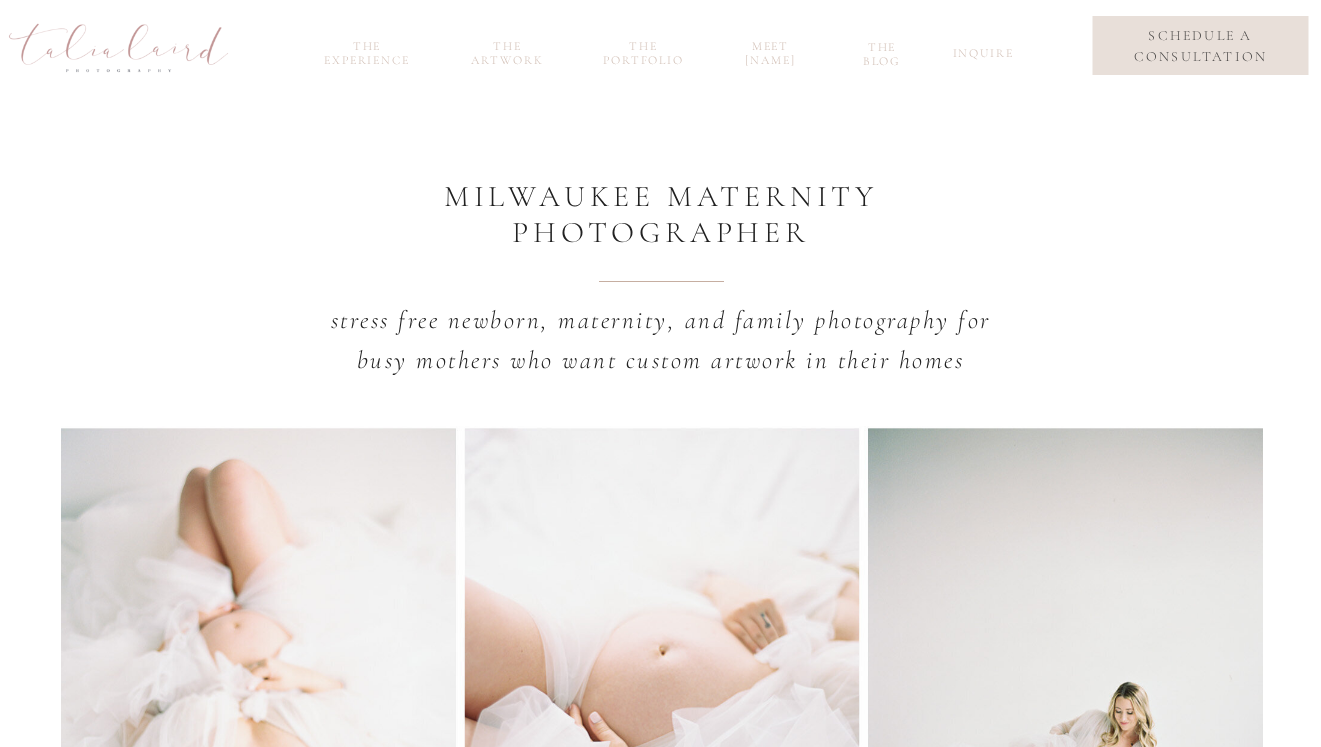click on "the portfolio" at bounding box center [644, 50] 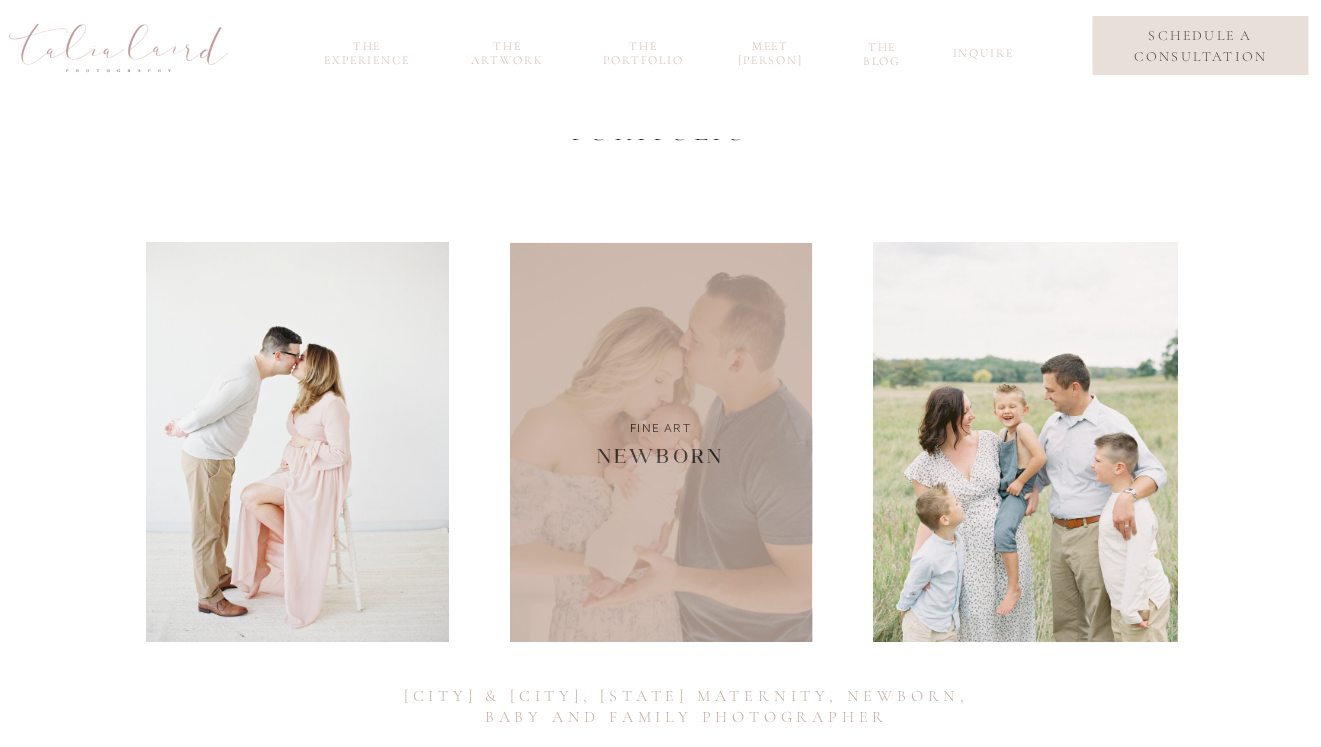 scroll, scrollTop: 124, scrollLeft: 0, axis: vertical 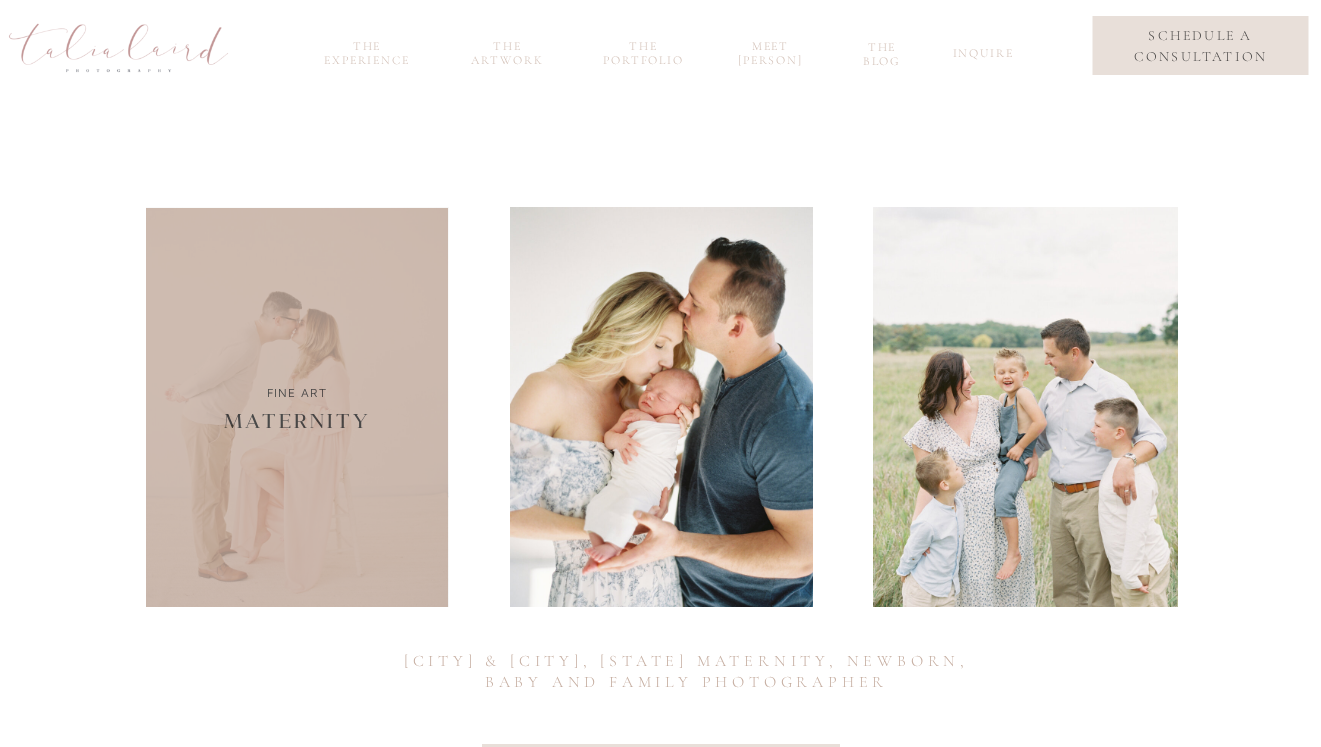 click at bounding box center (297, 407) 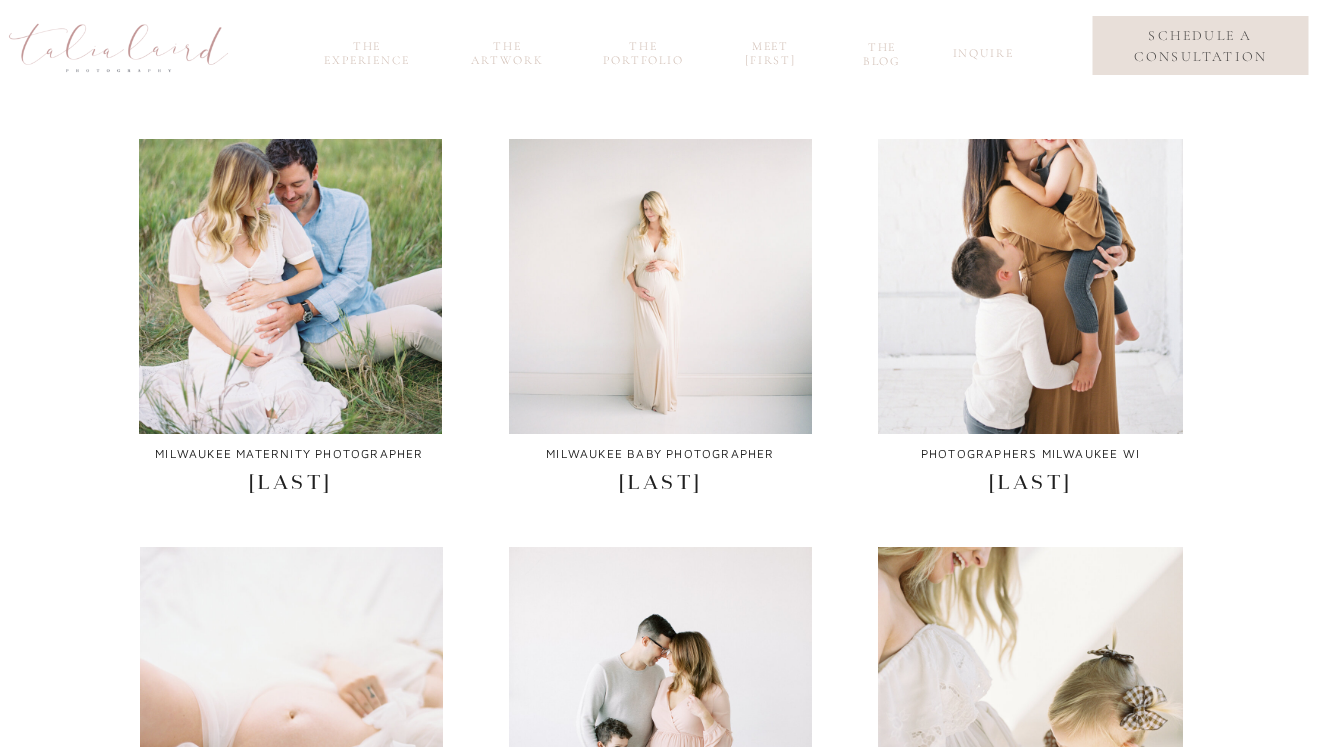scroll, scrollTop: 284, scrollLeft: 0, axis: vertical 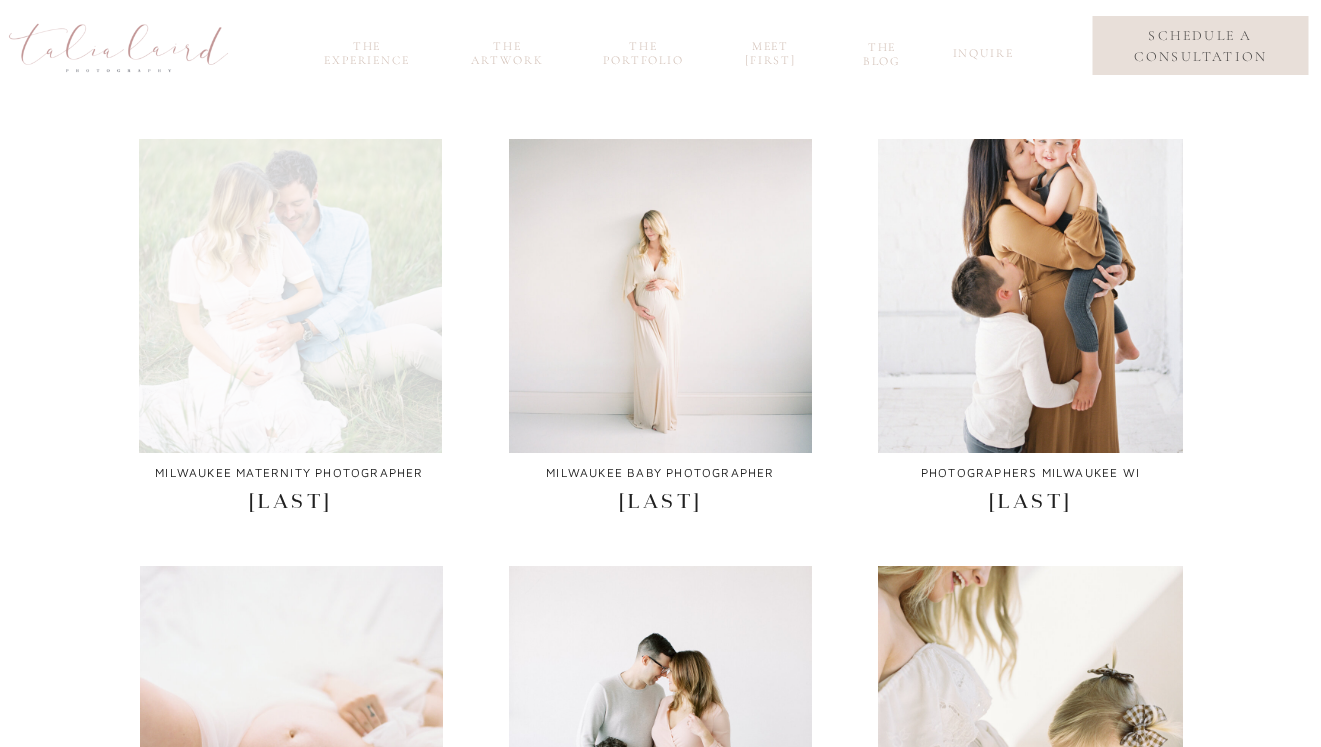 click at bounding box center [290, 253] 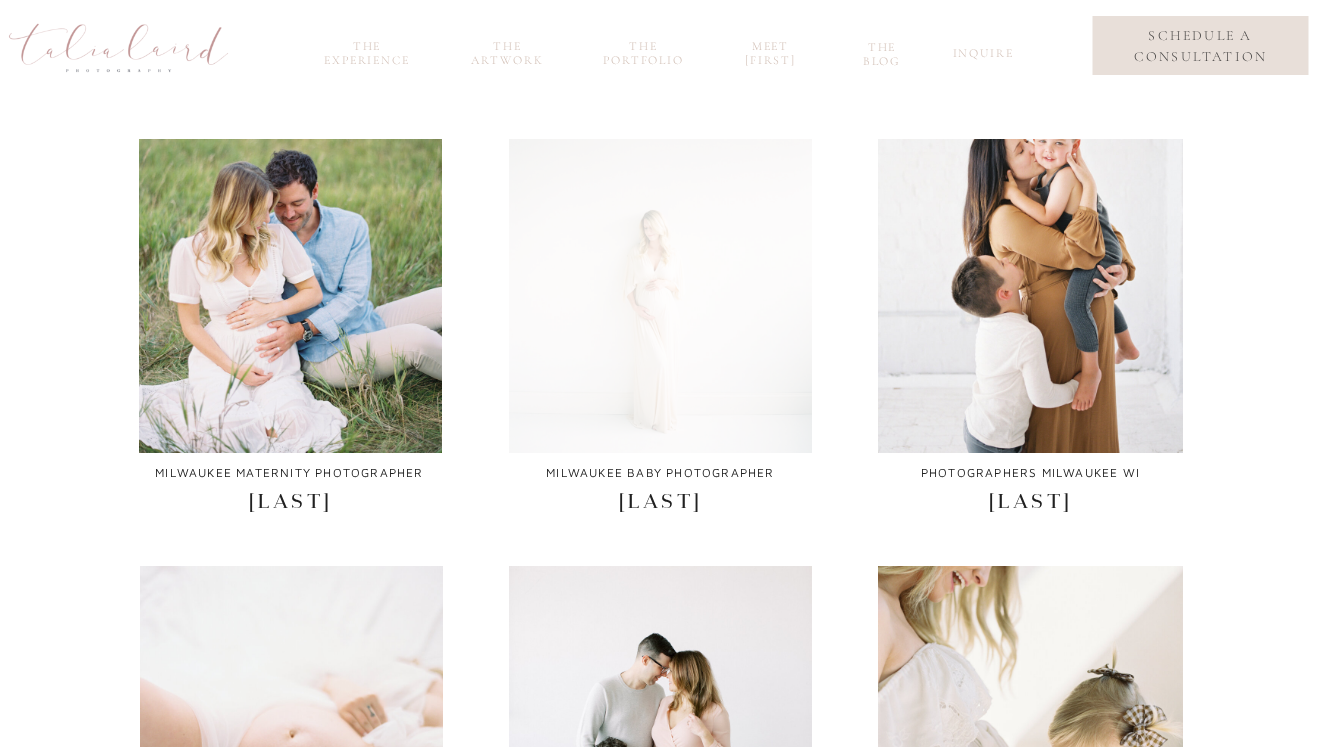 click at bounding box center [660, 253] 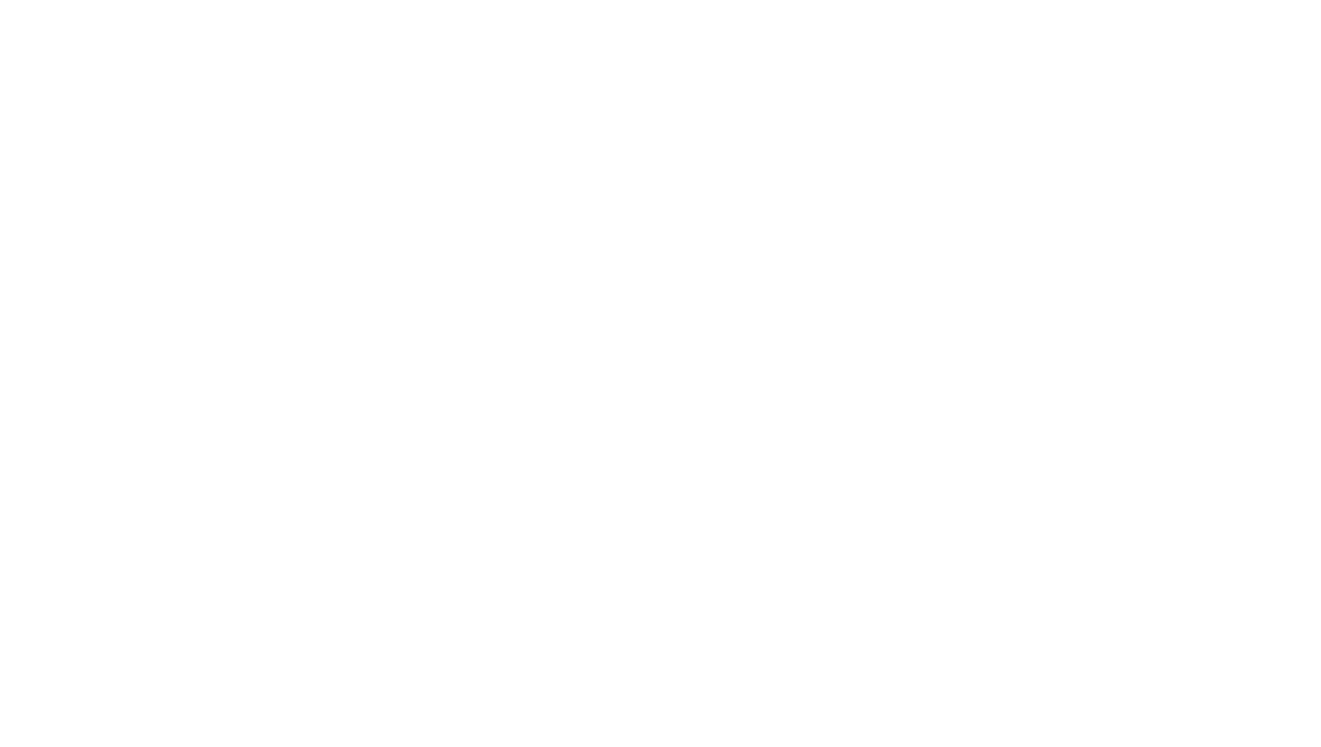 scroll, scrollTop: 16775633, scrollLeft: 0, axis: vertical 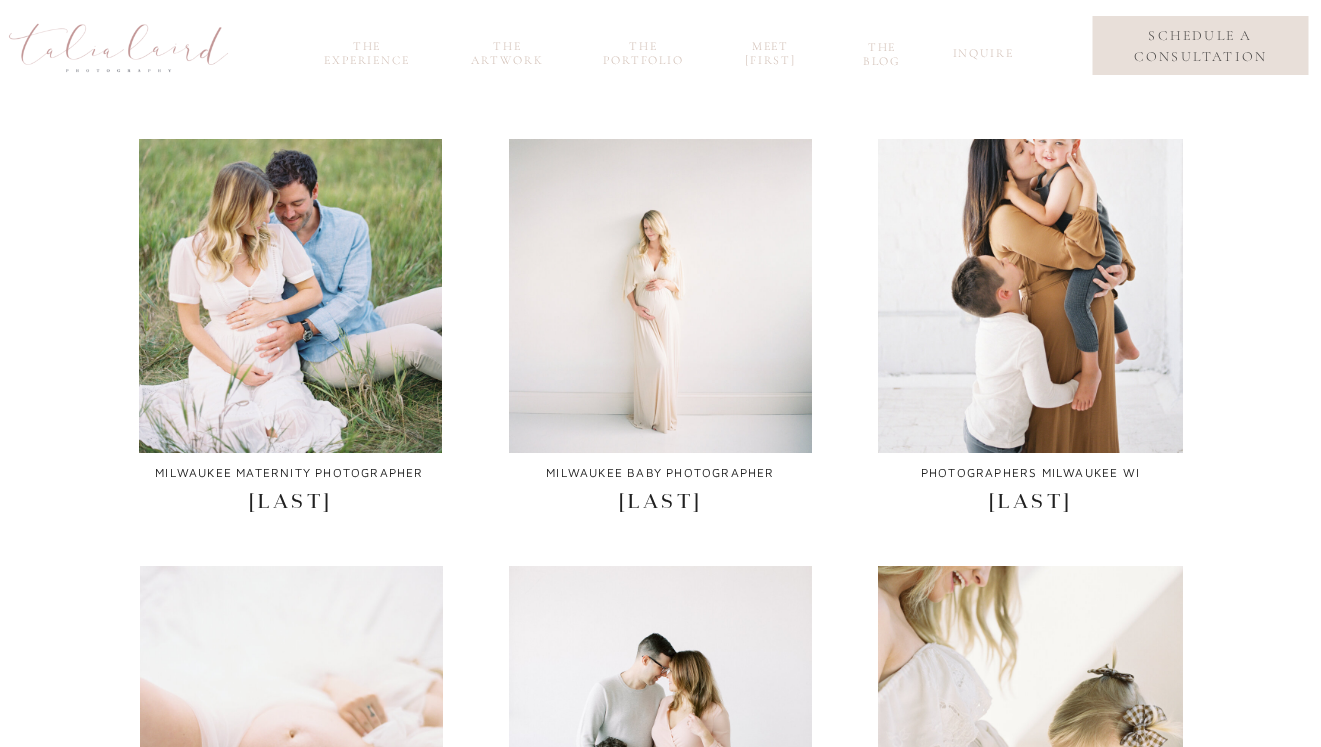 click on "the Artwork" at bounding box center (508, 50) 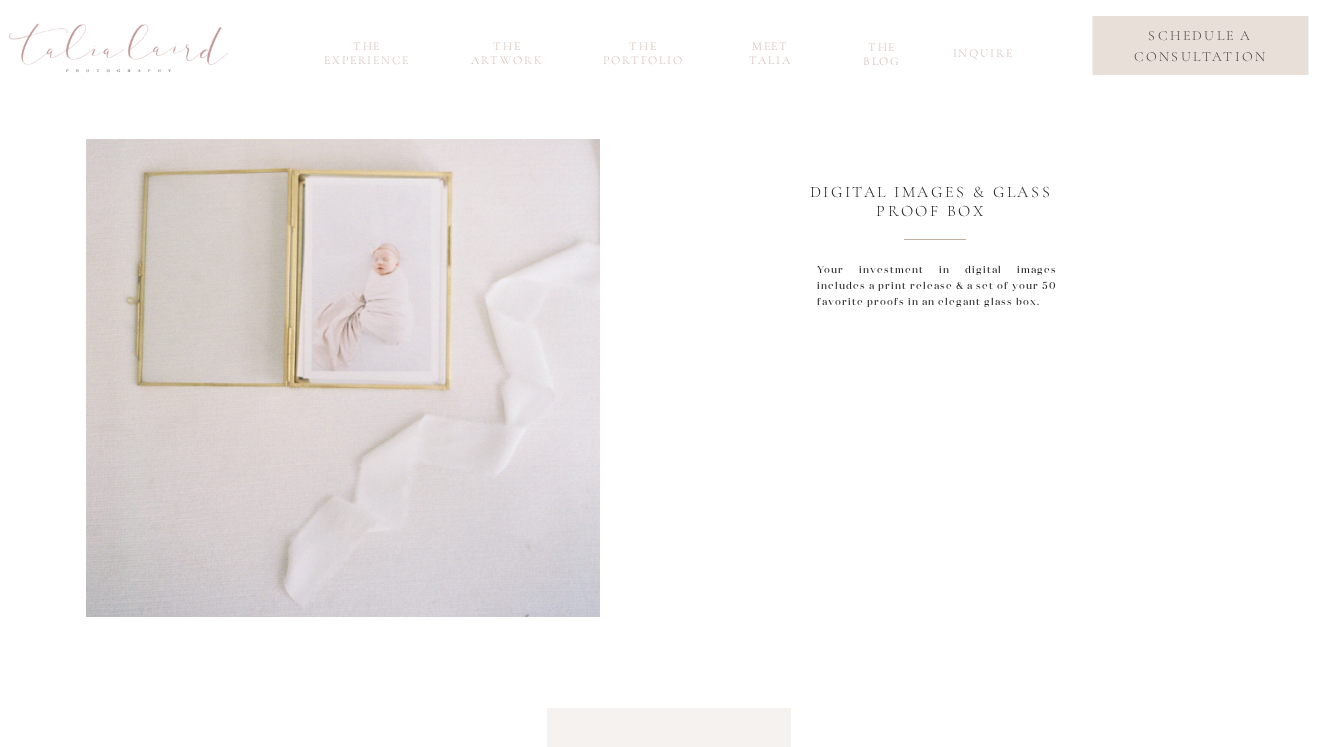 scroll, scrollTop: 4908, scrollLeft: 0, axis: vertical 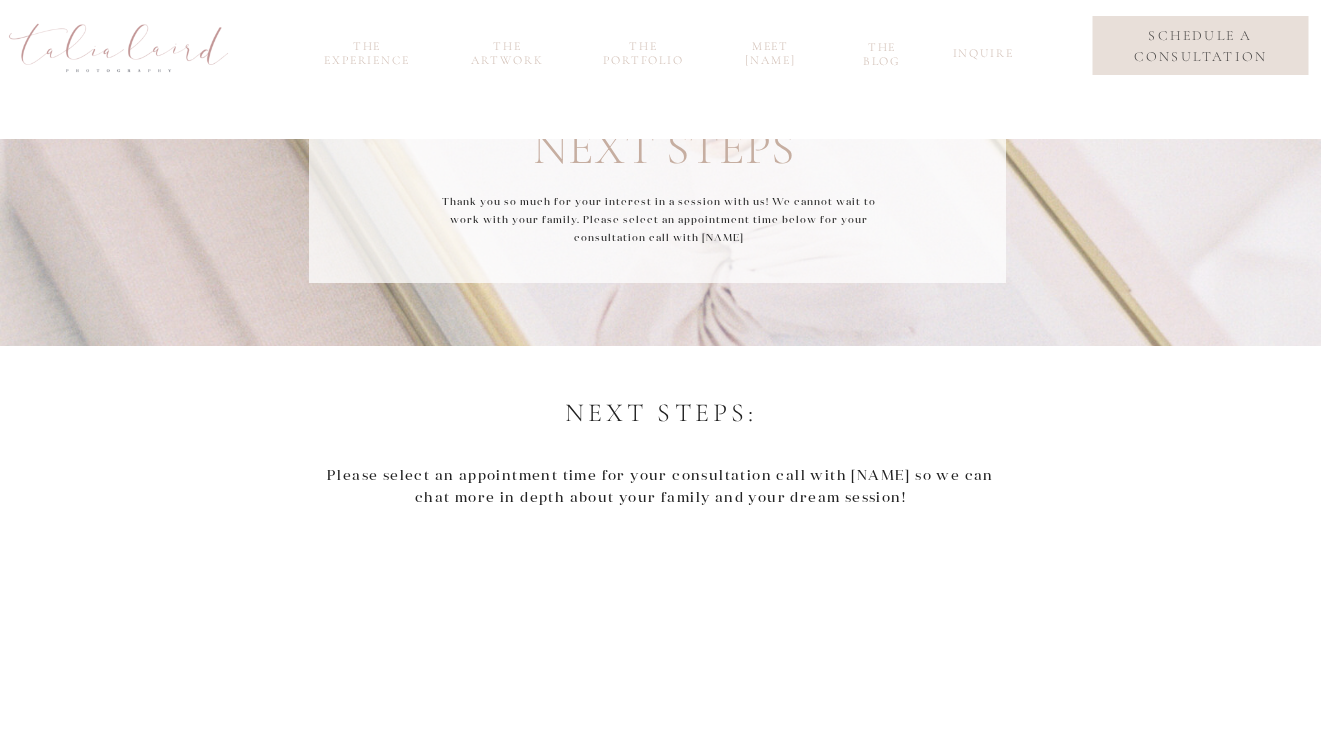 click on "schedule a consultation" at bounding box center (1200, 46) 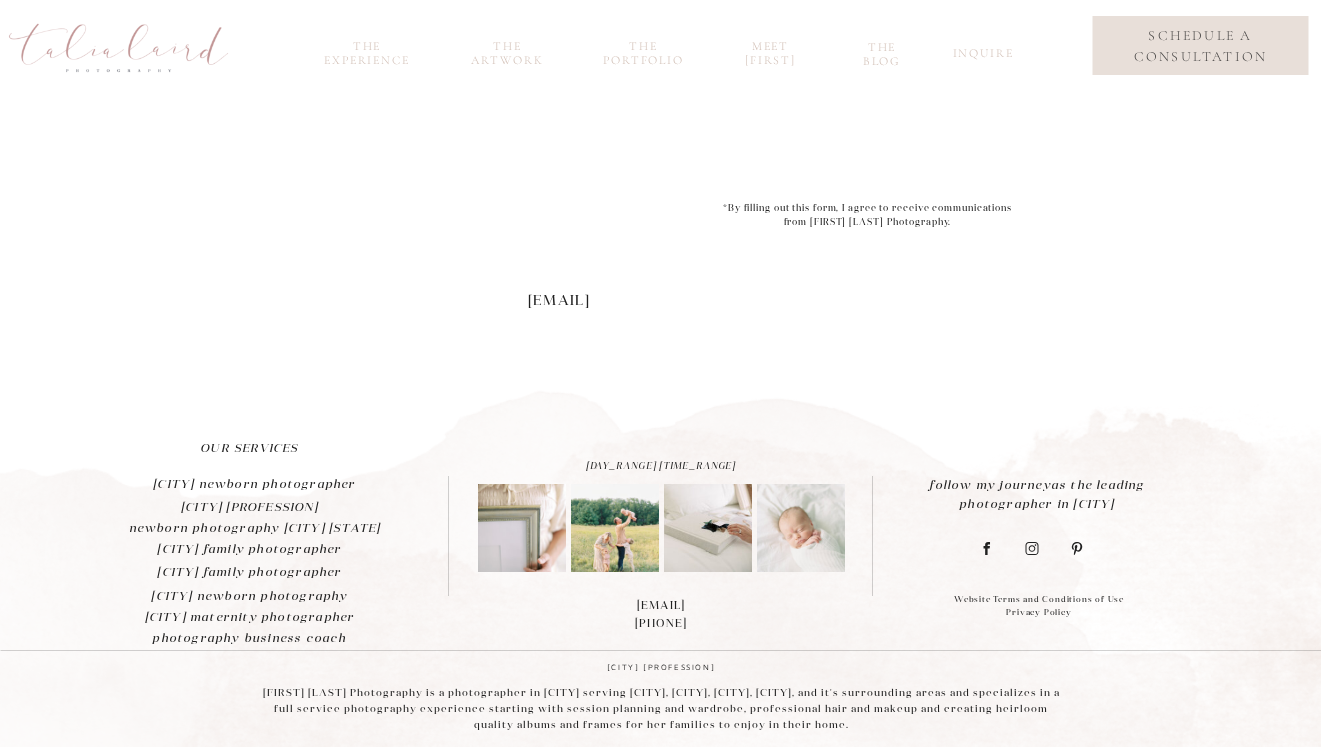 scroll, scrollTop: 1280, scrollLeft: 0, axis: vertical 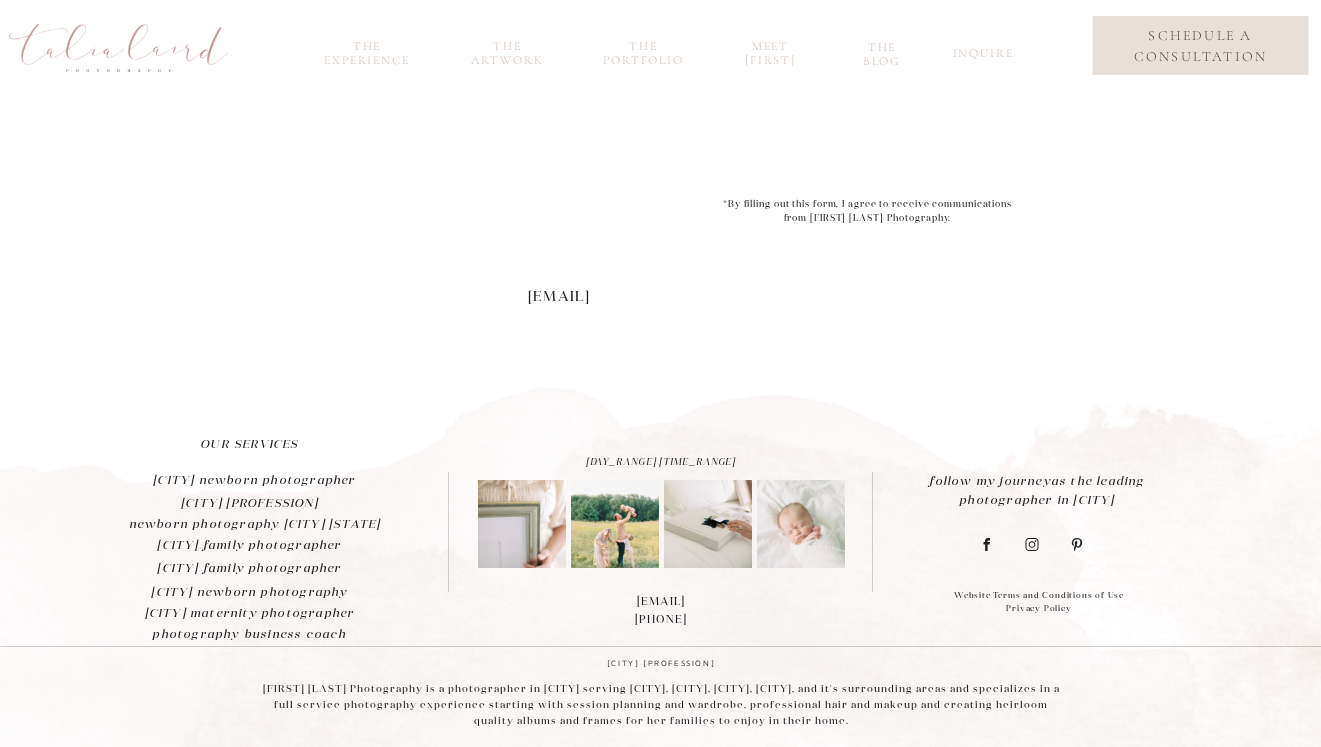click at bounding box center (661, 539) 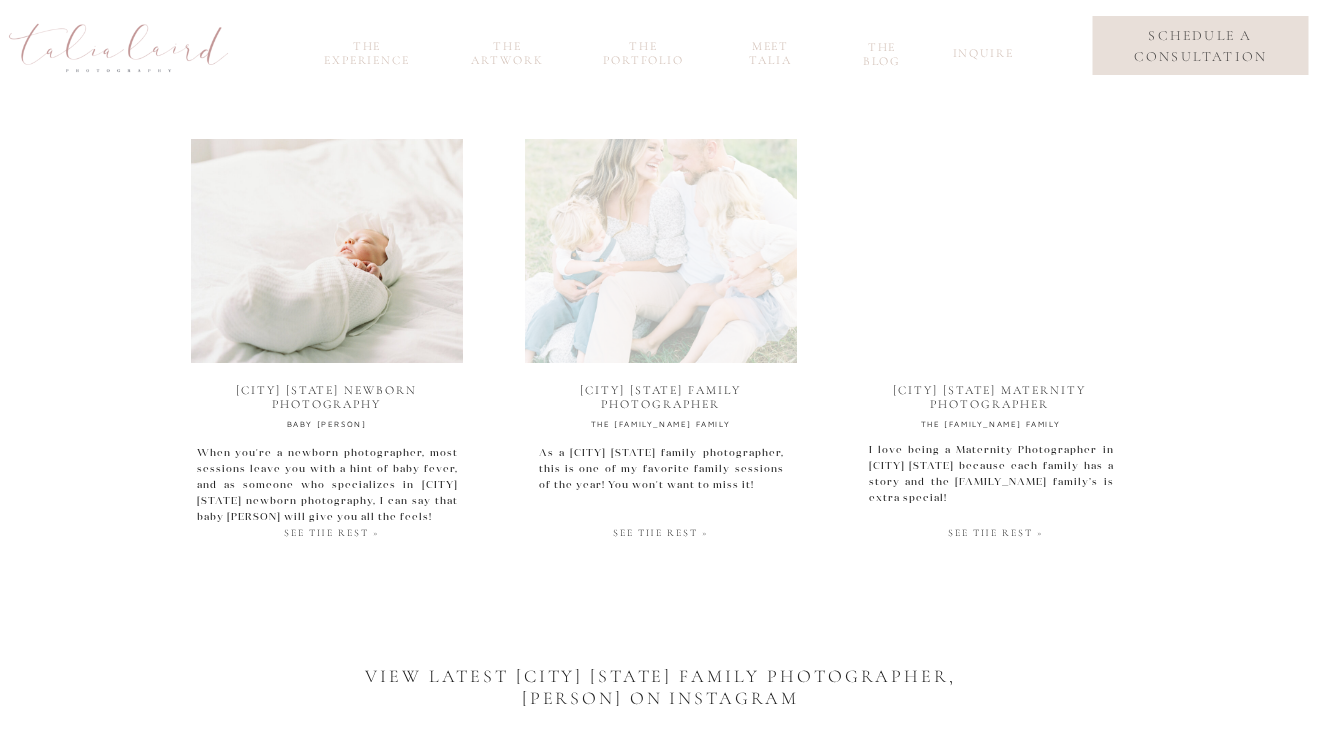 scroll, scrollTop: 16781, scrollLeft: 0, axis: vertical 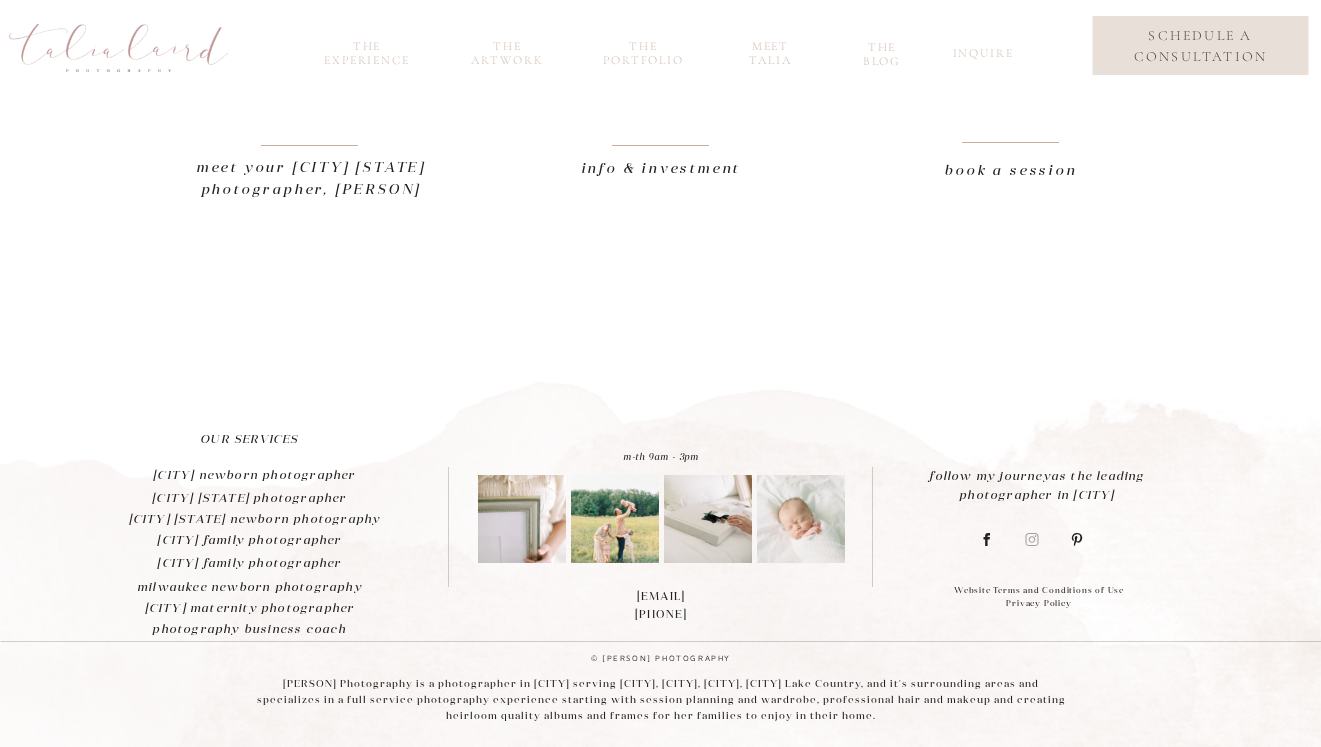 click at bounding box center (1032, 539) 